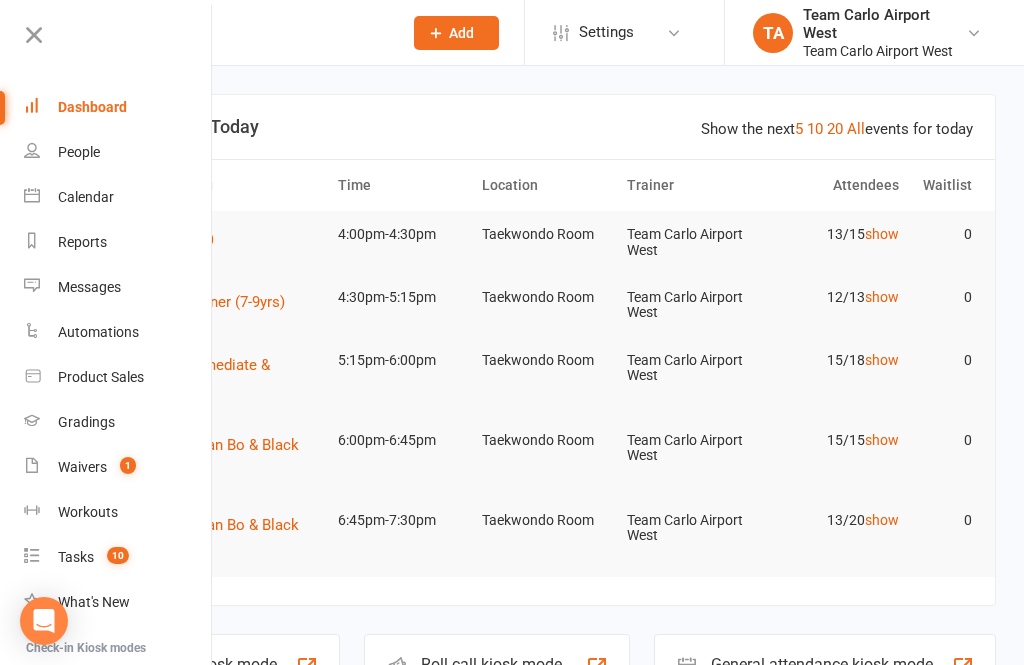 scroll, scrollTop: 0, scrollLeft: 0, axis: both 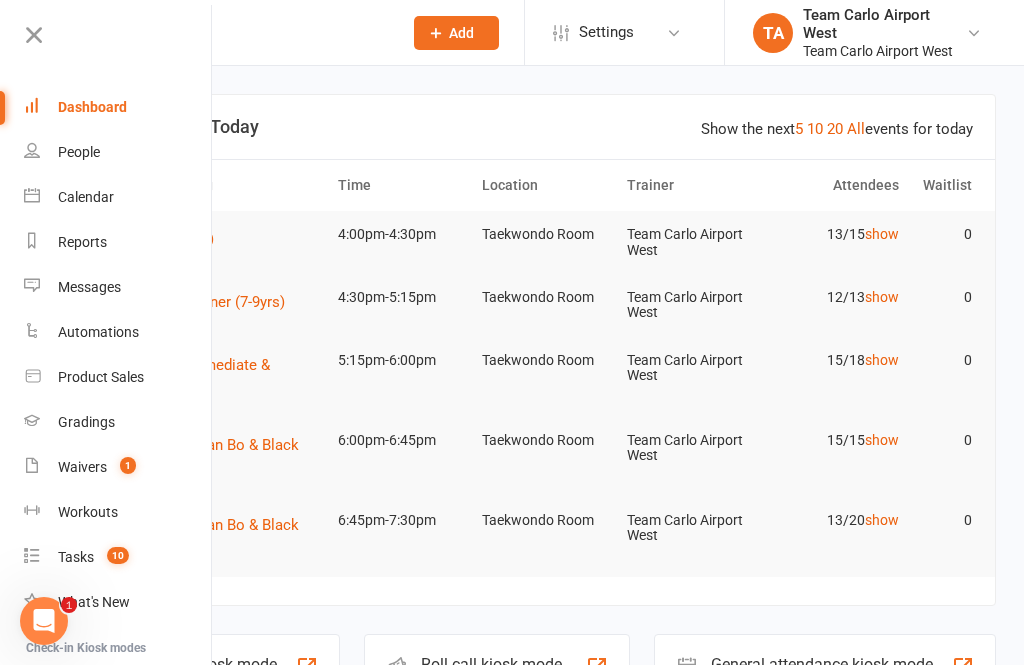 click on "Calendar" at bounding box center [86, 197] 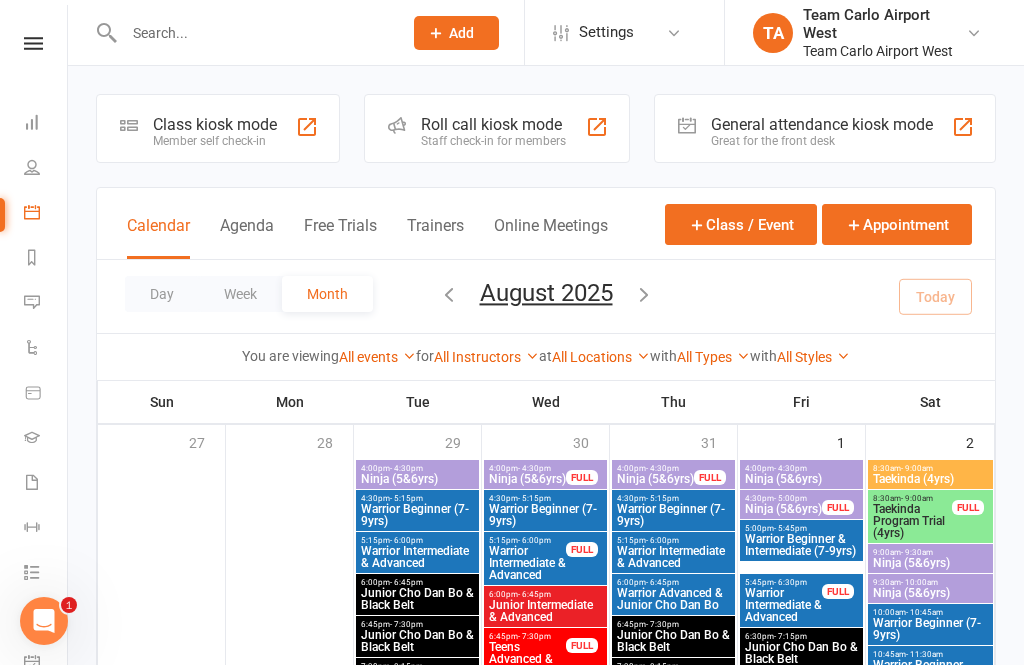 click on "Day" at bounding box center [162, 294] 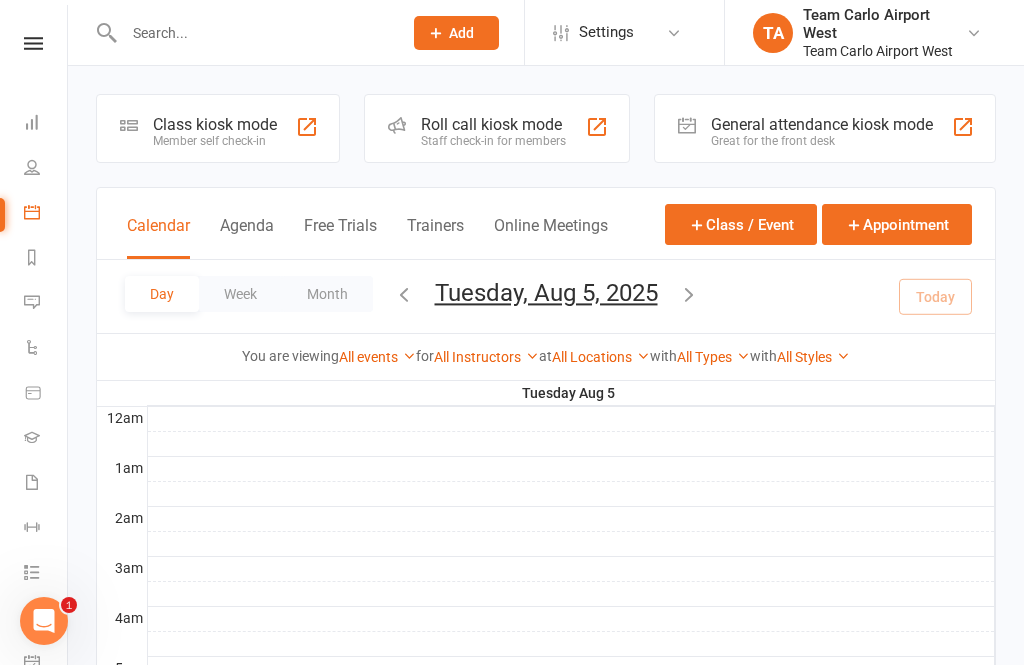 scroll, scrollTop: 0, scrollLeft: 0, axis: both 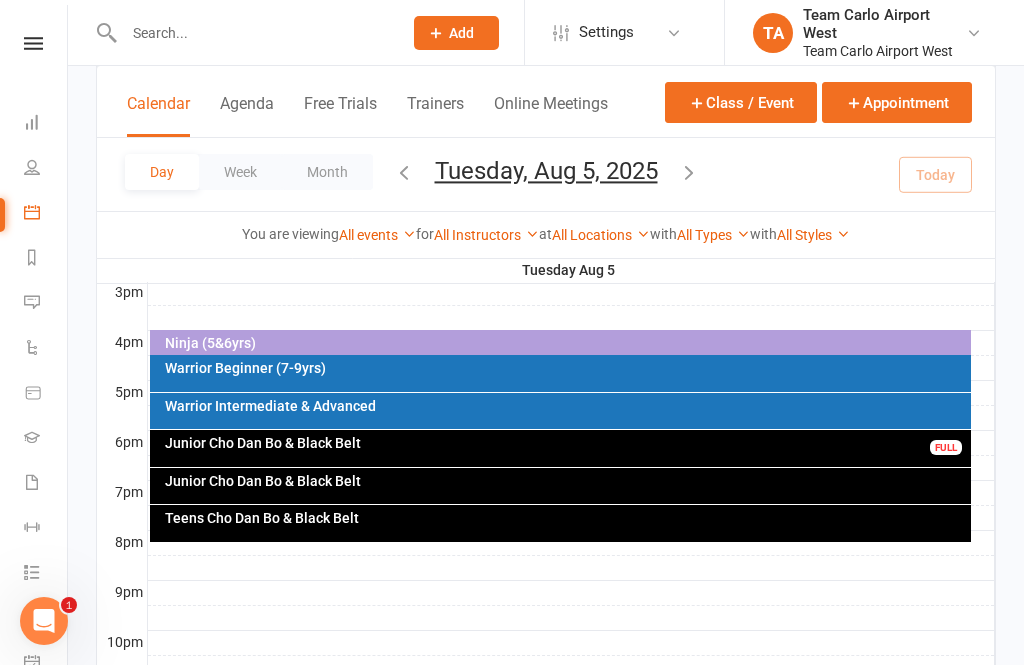 click on "Ninja (5&6yrs)" at bounding box center (566, 343) 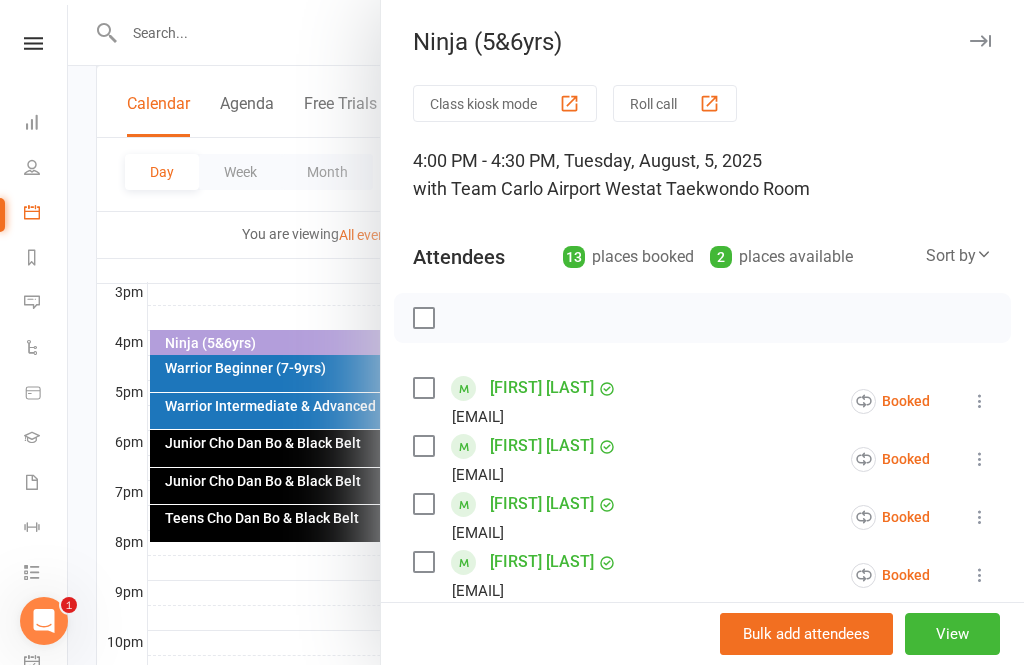 click on "View" at bounding box center [952, 634] 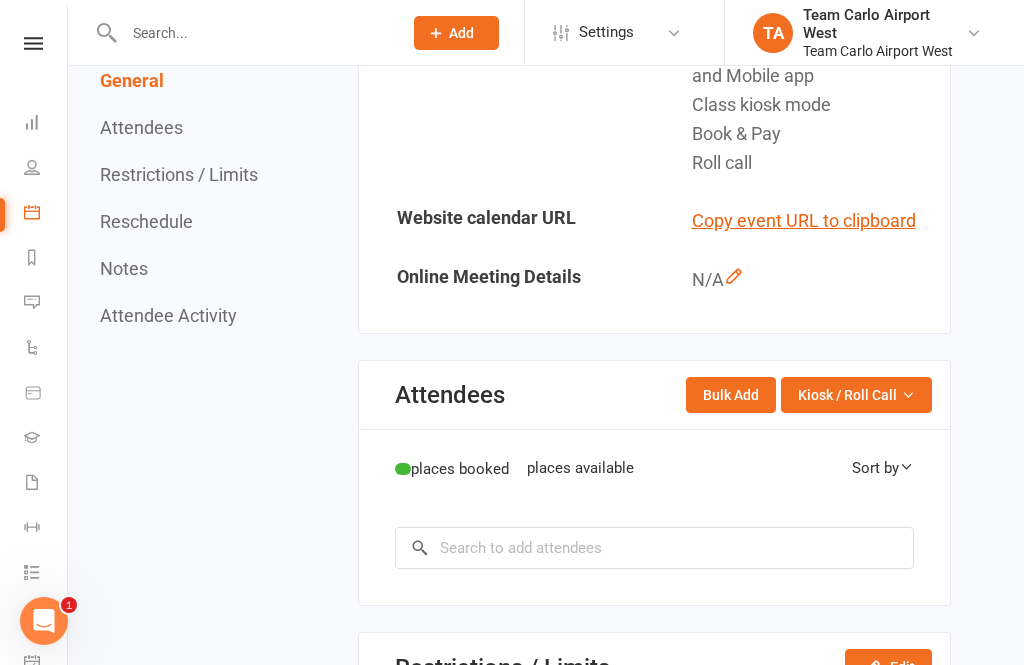 scroll, scrollTop: 0, scrollLeft: 0, axis: both 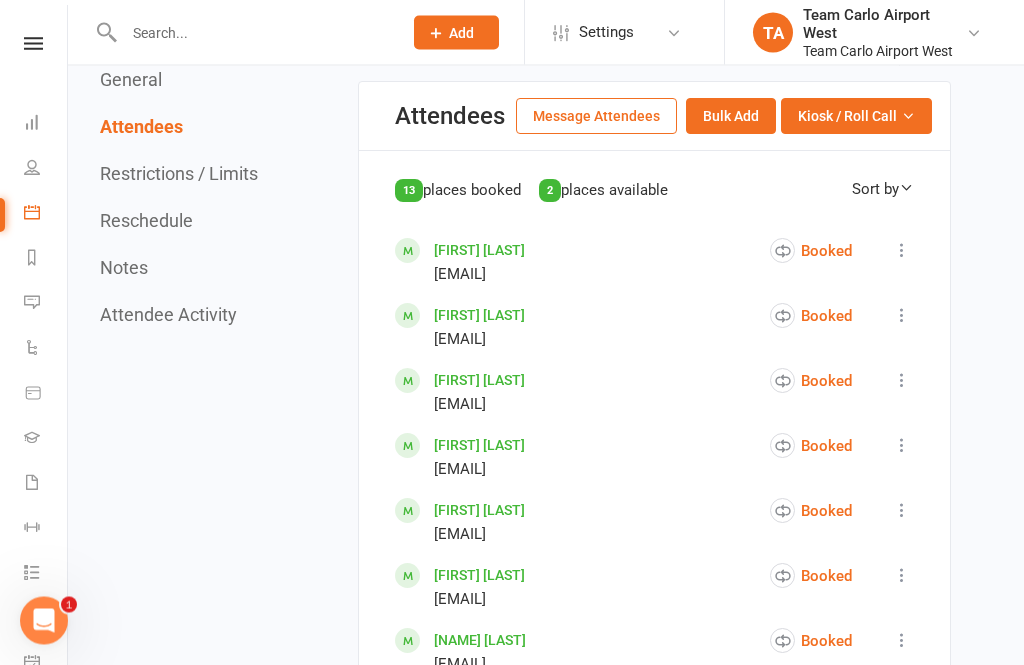 click on "Kiosk / Roll Call" at bounding box center (856, 117) 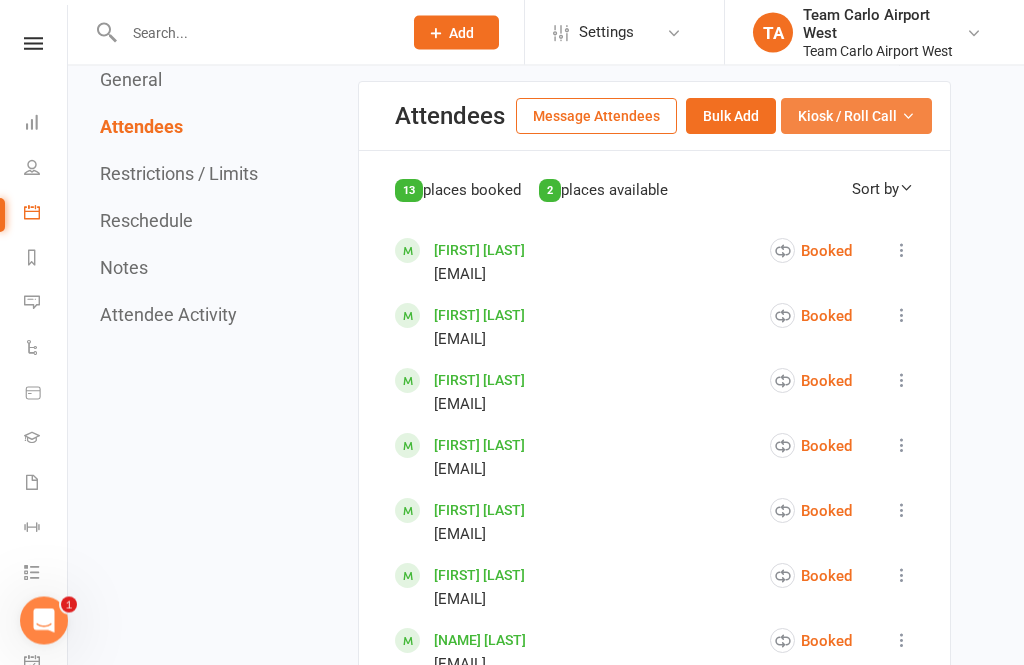 scroll, scrollTop: 1155, scrollLeft: 0, axis: vertical 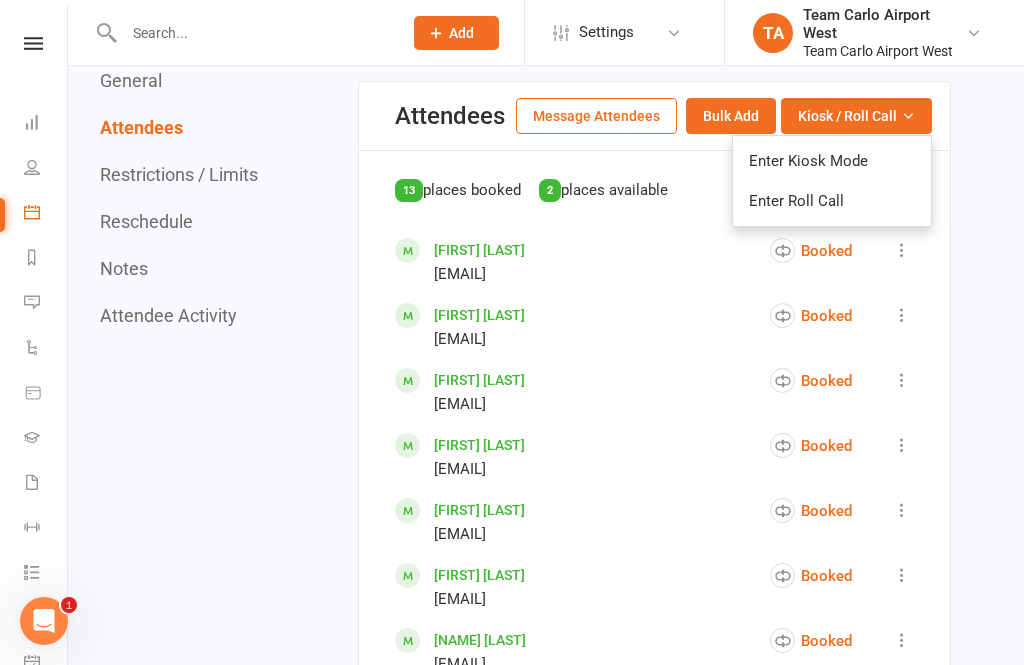 click on "Enter Roll Call" at bounding box center (832, 201) 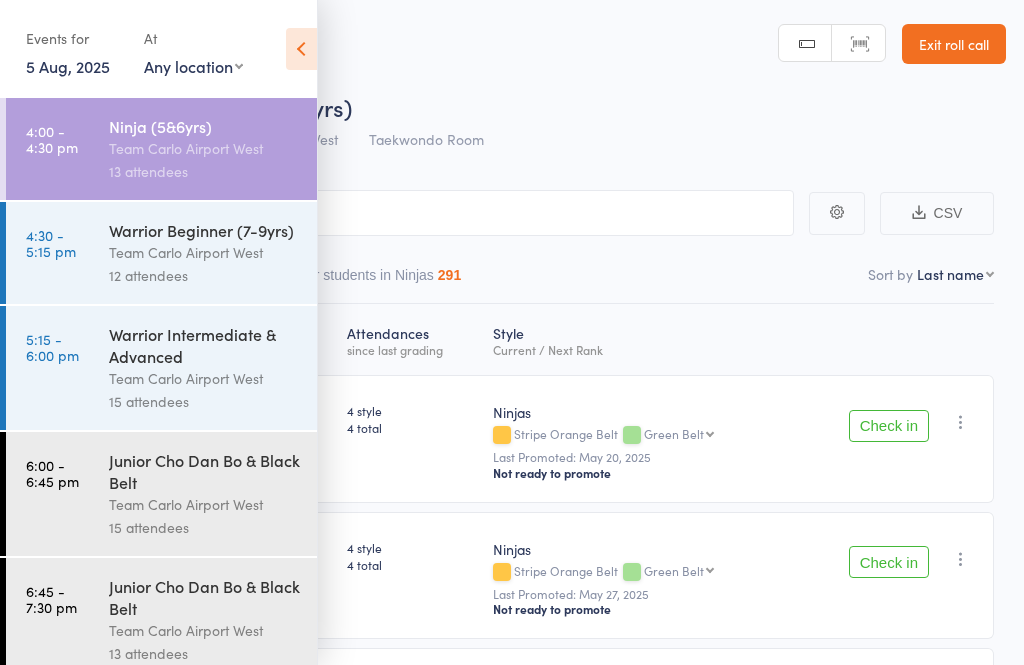 scroll, scrollTop: 0, scrollLeft: 0, axis: both 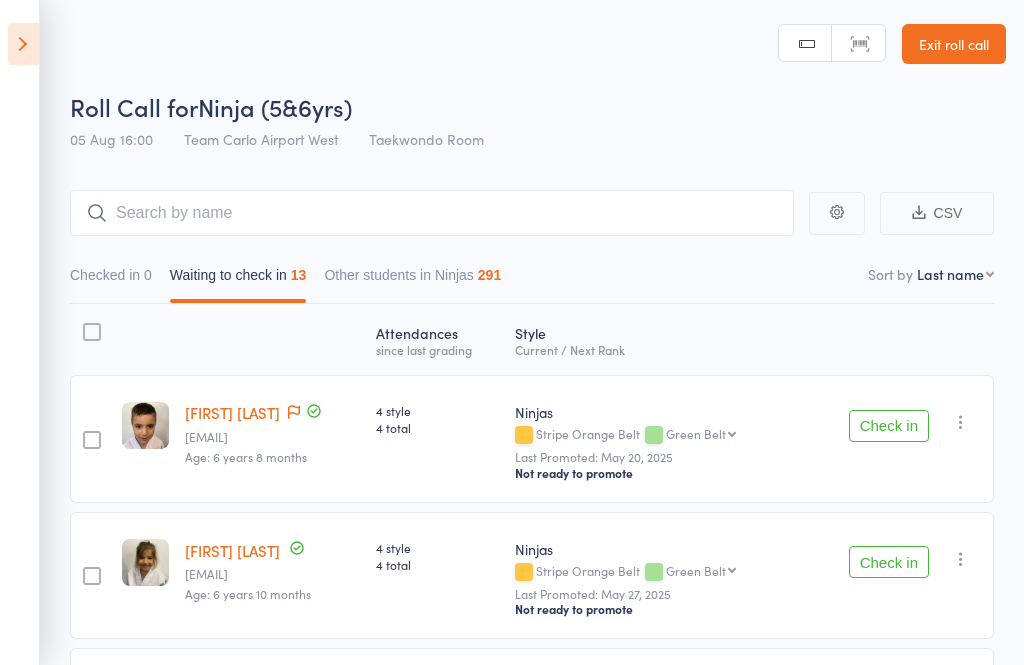 click on "Checked in  0 Waiting to check in  13 Other students in Ninjas  291" at bounding box center [532, 280] 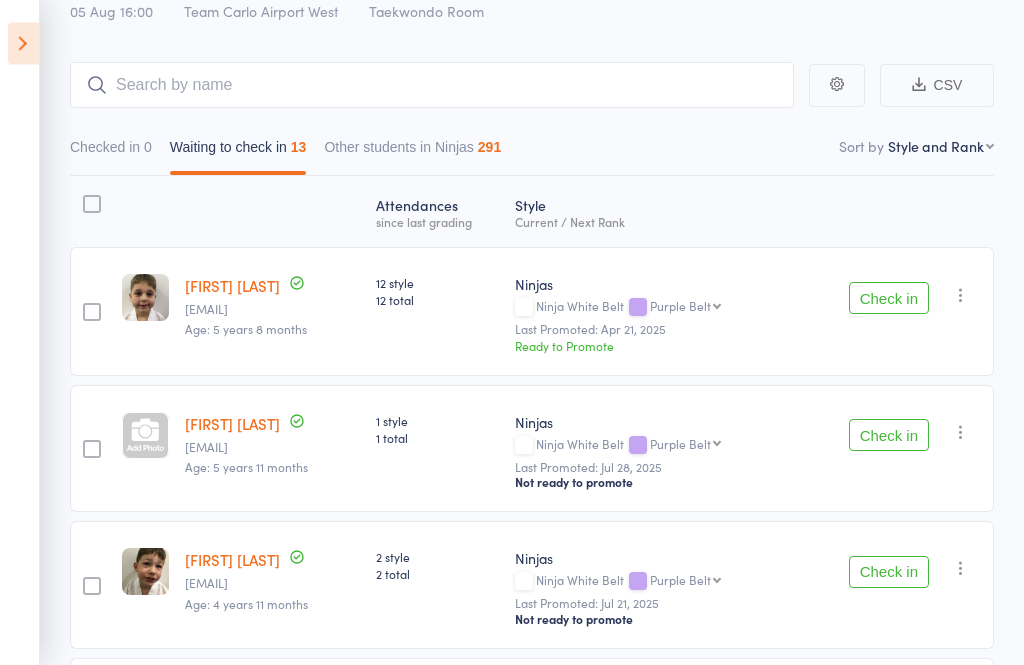 scroll, scrollTop: 0, scrollLeft: 0, axis: both 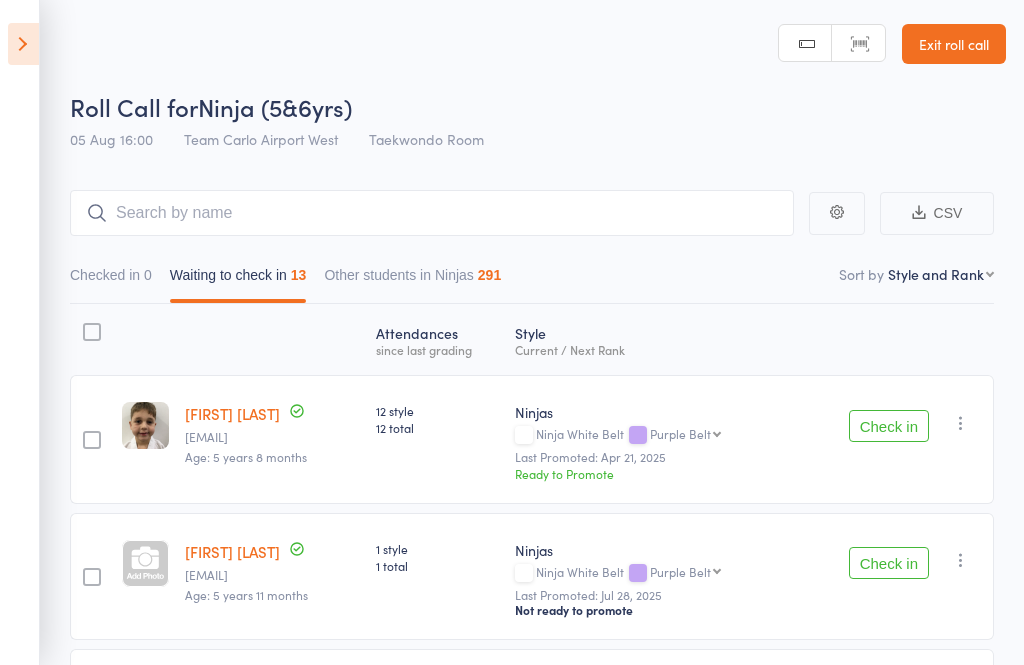 click on "Exit roll call" at bounding box center (954, 44) 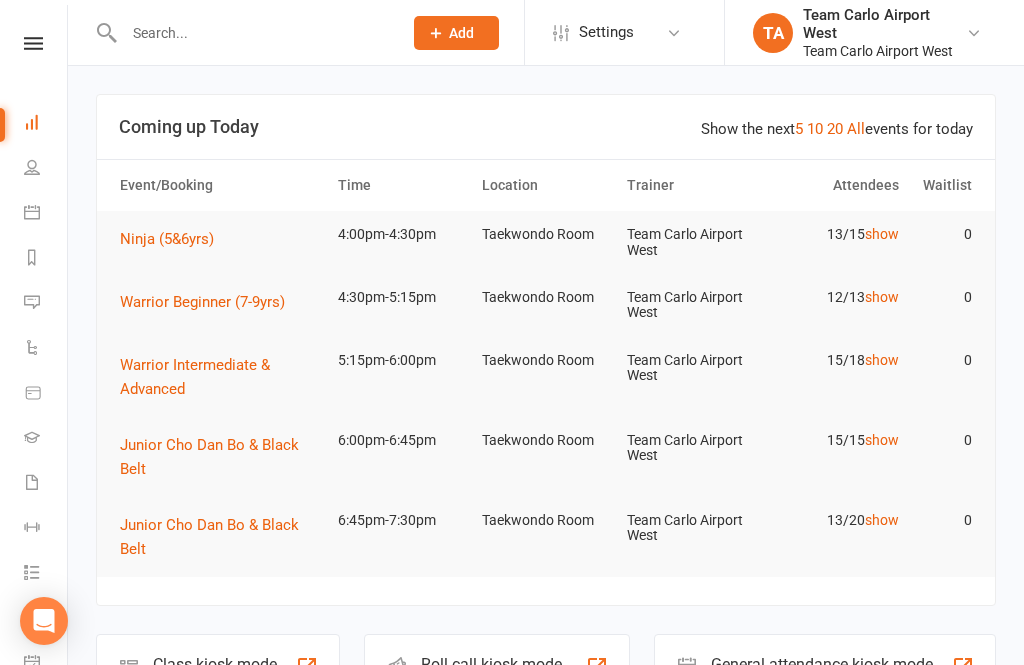 scroll, scrollTop: 0, scrollLeft: 0, axis: both 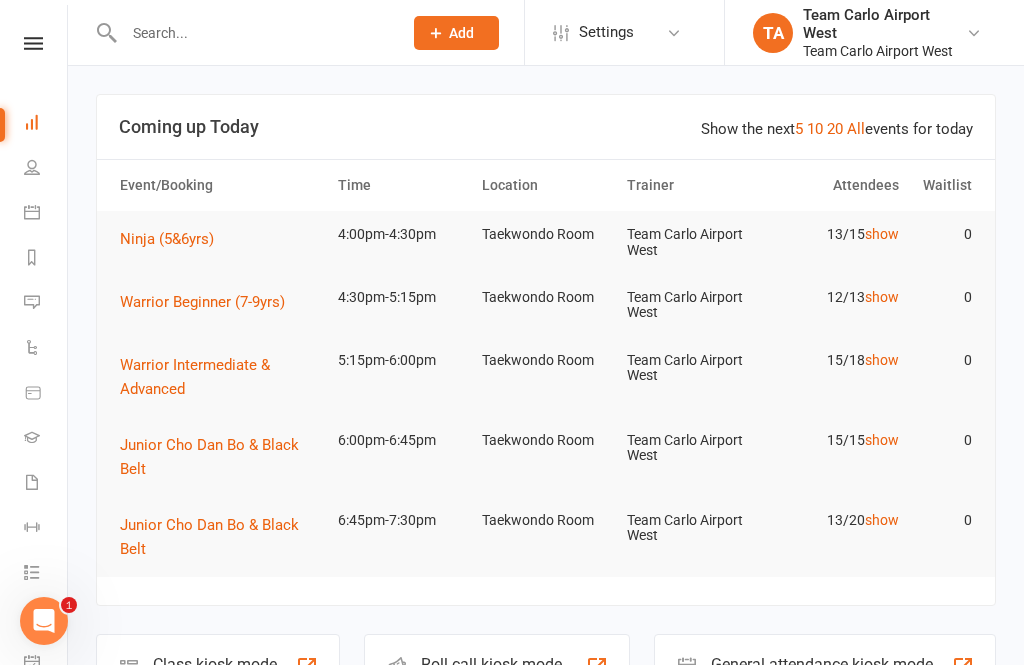 click at bounding box center [33, 43] 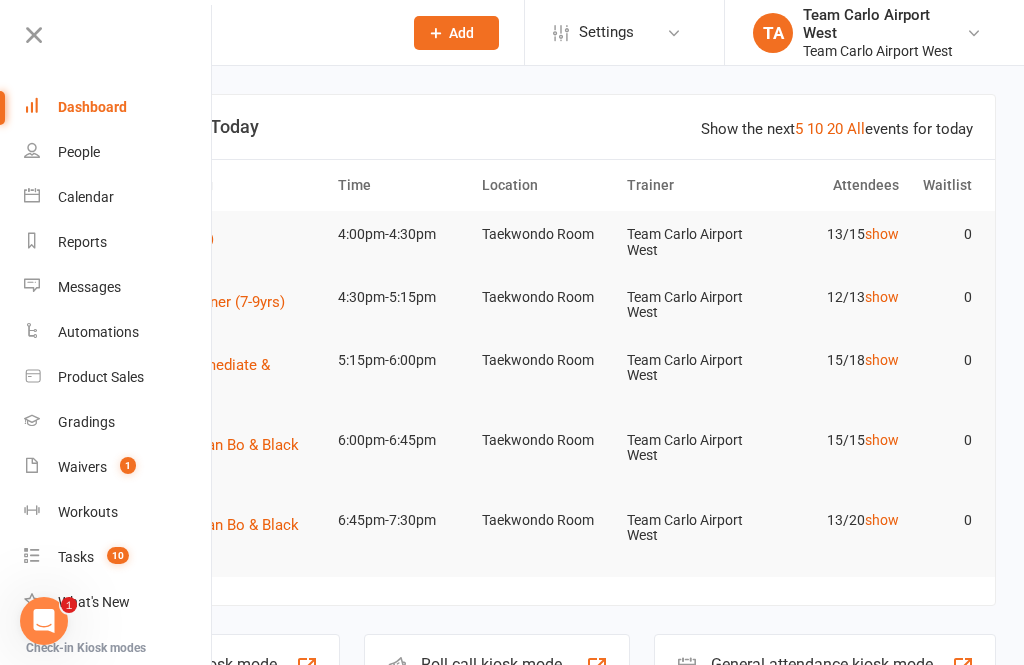 click on "Calendar" at bounding box center [118, 197] 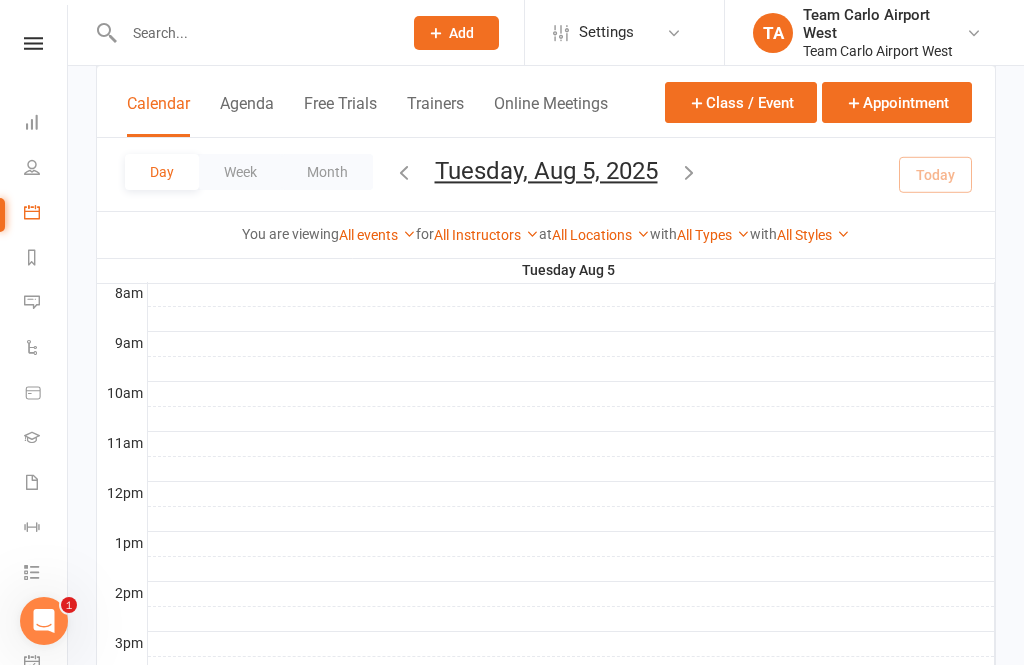 scroll, scrollTop: 525, scrollLeft: 0, axis: vertical 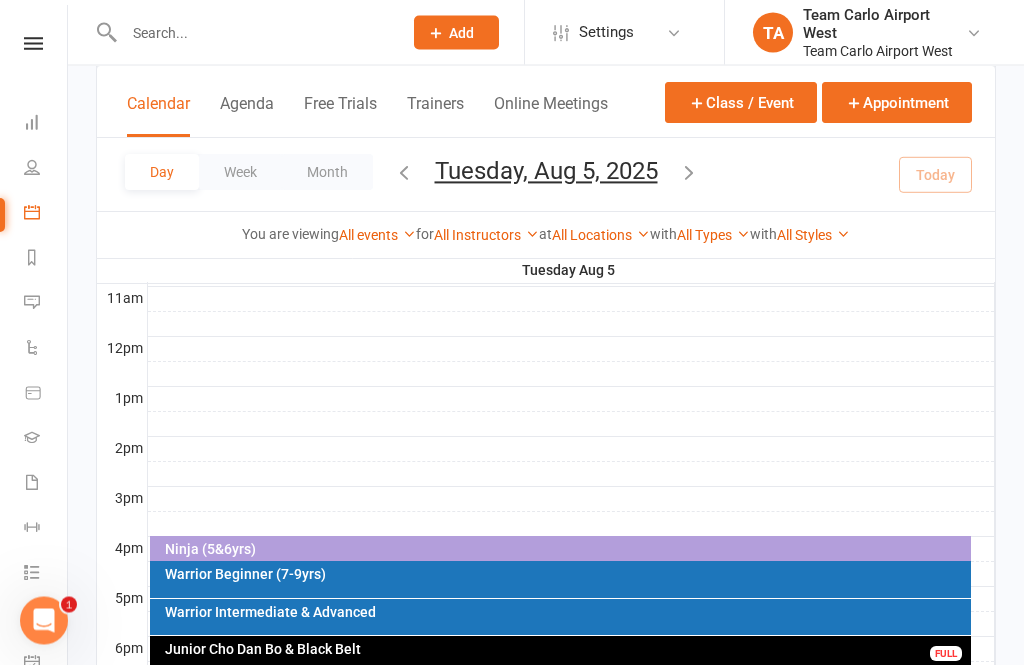 click on "Tuesday, Aug 5, 2025" at bounding box center [546, 171] 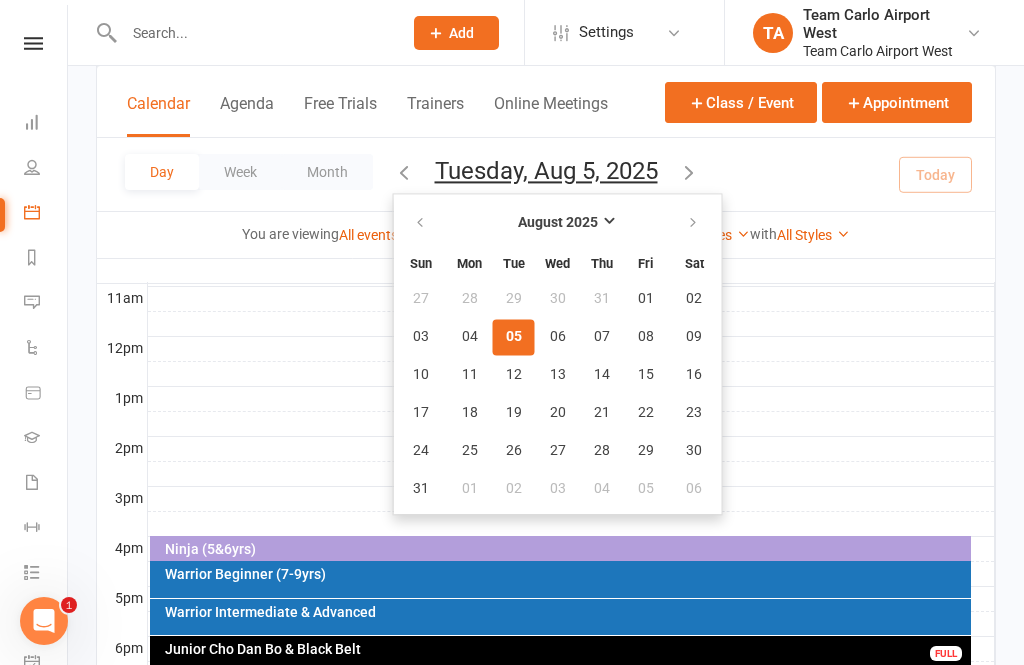 click at bounding box center (693, 223) 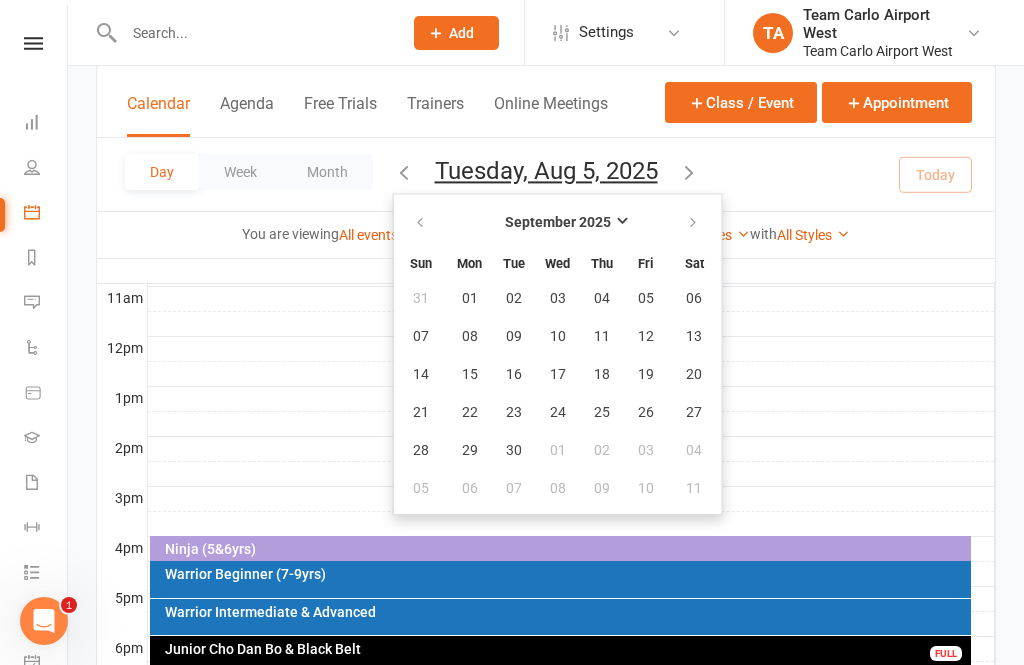 click on "27" at bounding box center [694, 413] 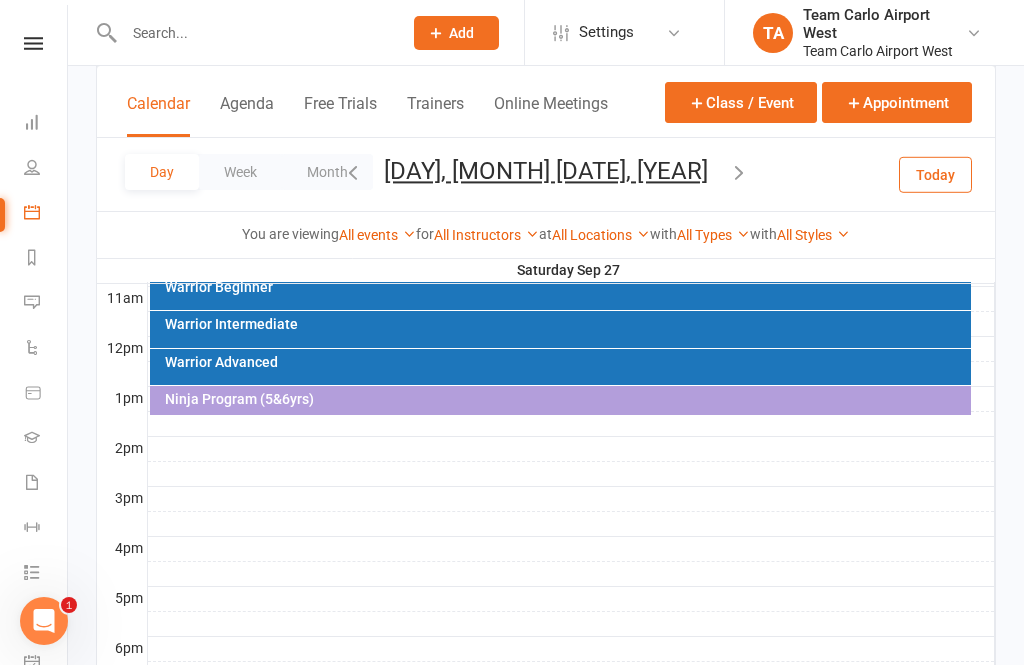 click on "[DAY], [MONTH] [DATE], [YEAR]" at bounding box center (546, 171) 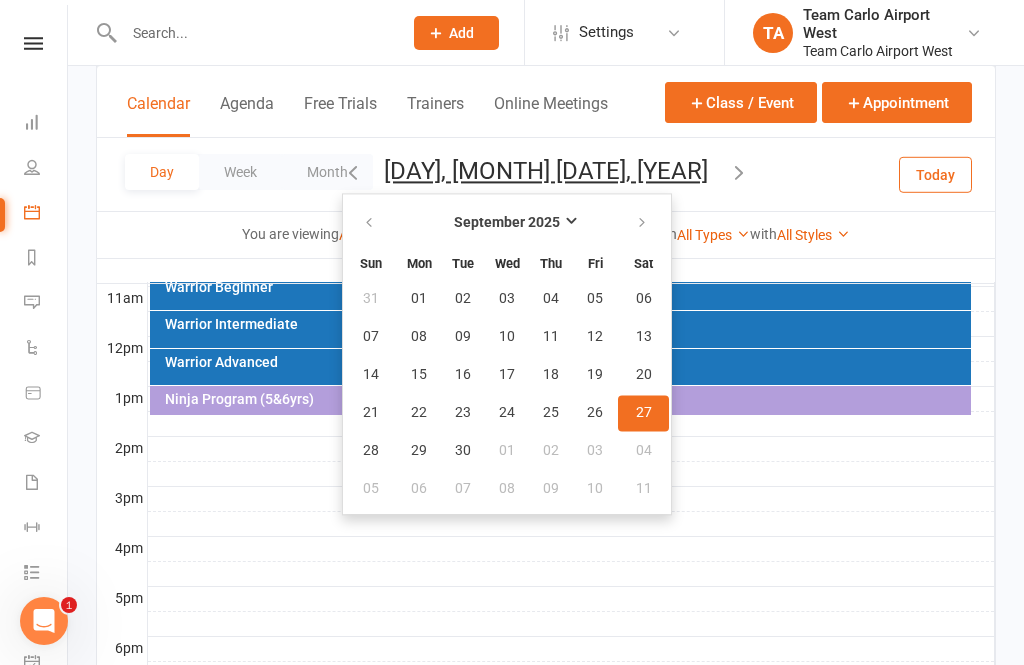 click on "20" at bounding box center [644, 375] 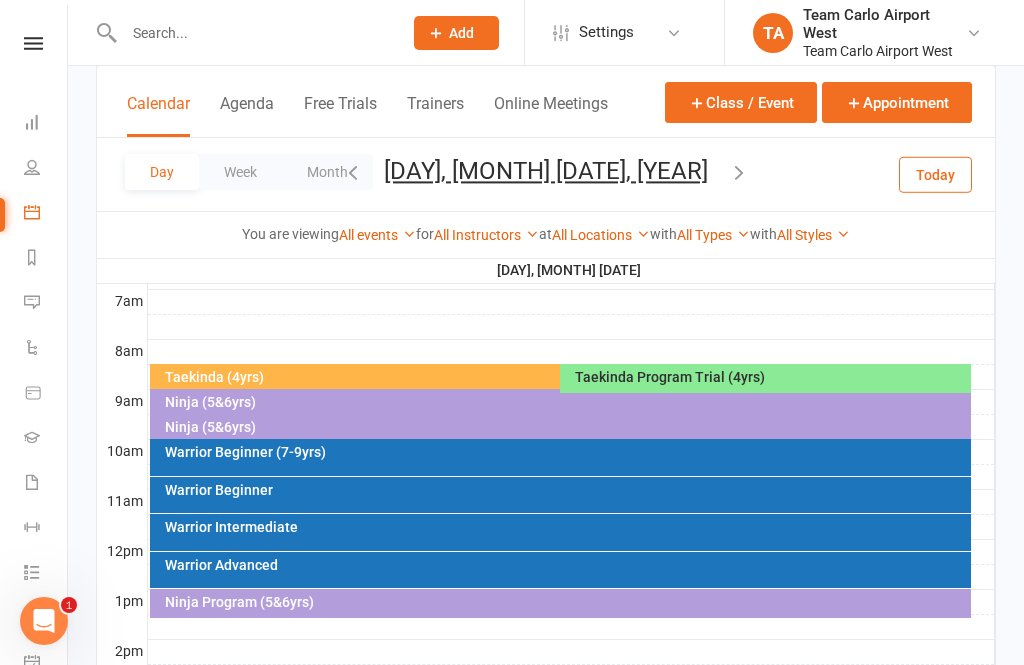 scroll, scrollTop: 472, scrollLeft: 0, axis: vertical 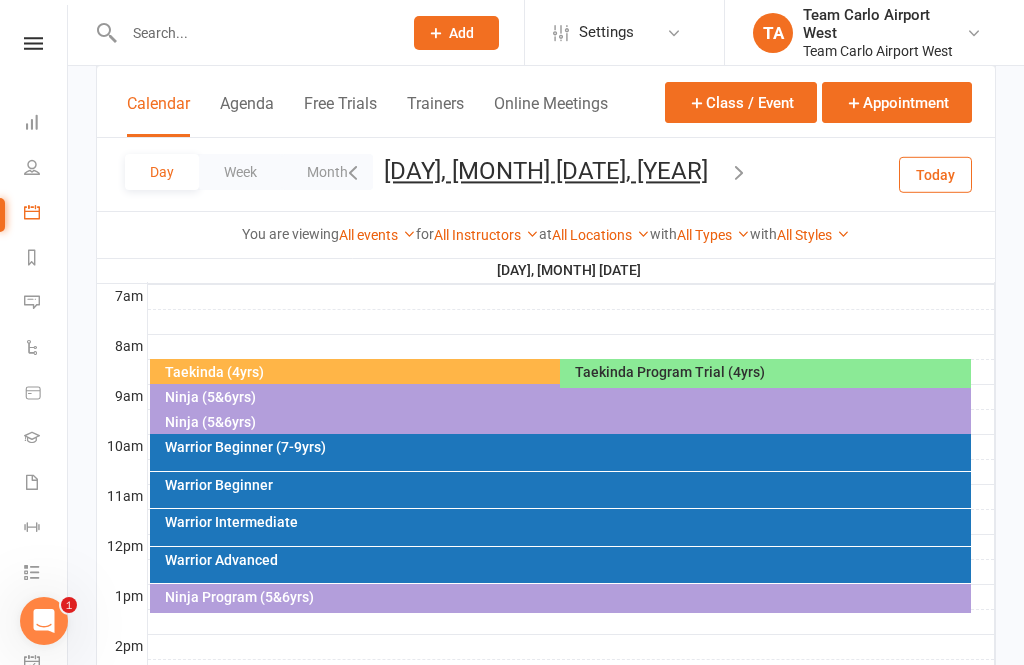 click on "Taekinda Program Trial (4yrs)" at bounding box center (770, 372) 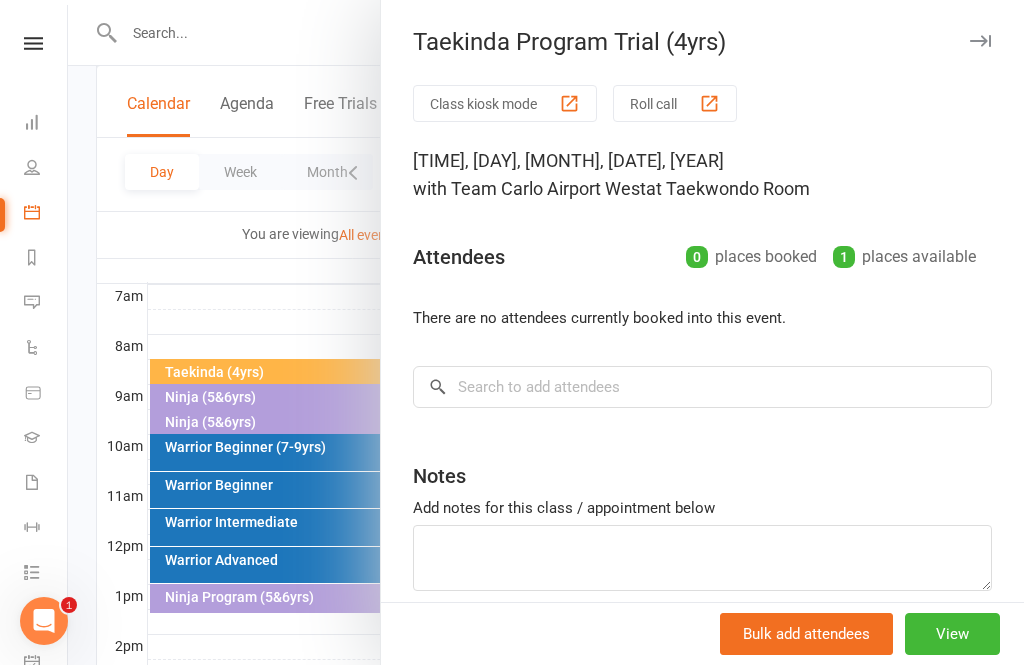 click at bounding box center [546, 332] 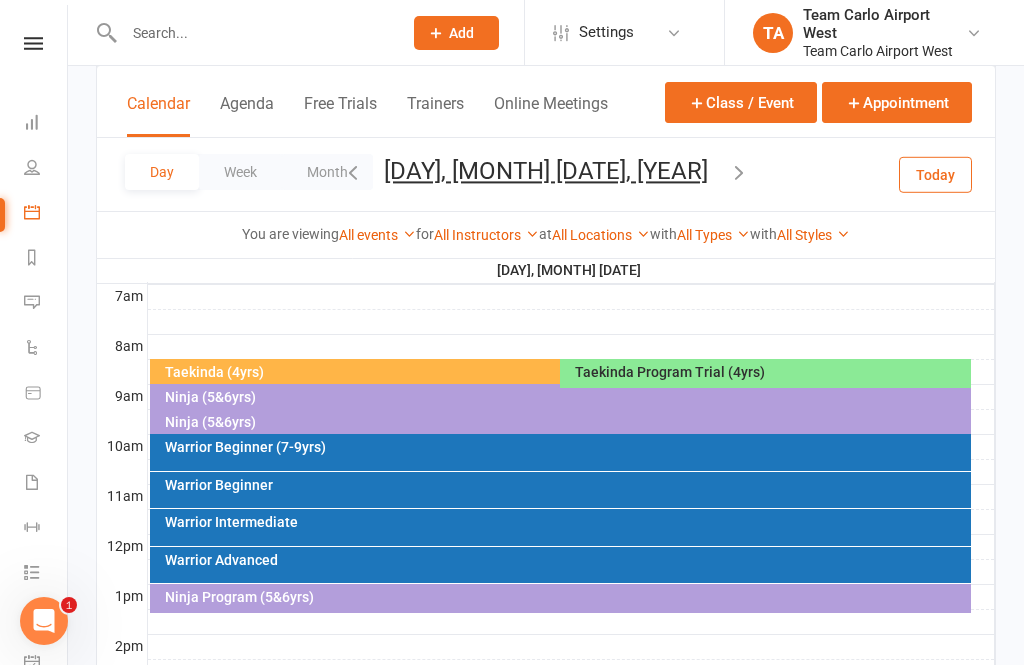 click on "[DAY], [MONTH] [DATE], [YEAR]" at bounding box center [546, 171] 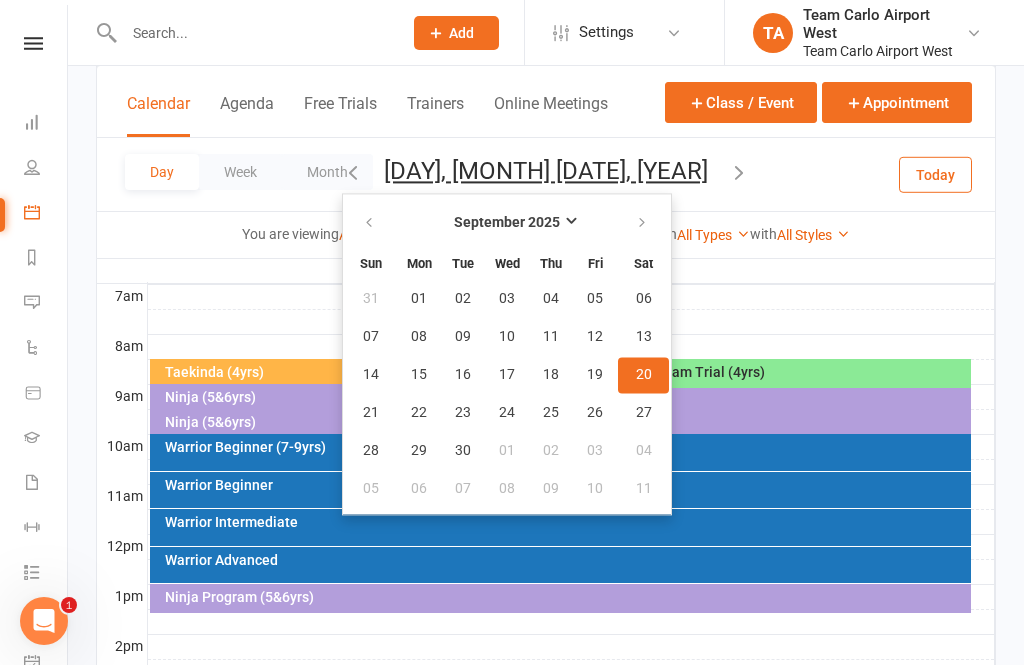 click on "27" at bounding box center [644, 413] 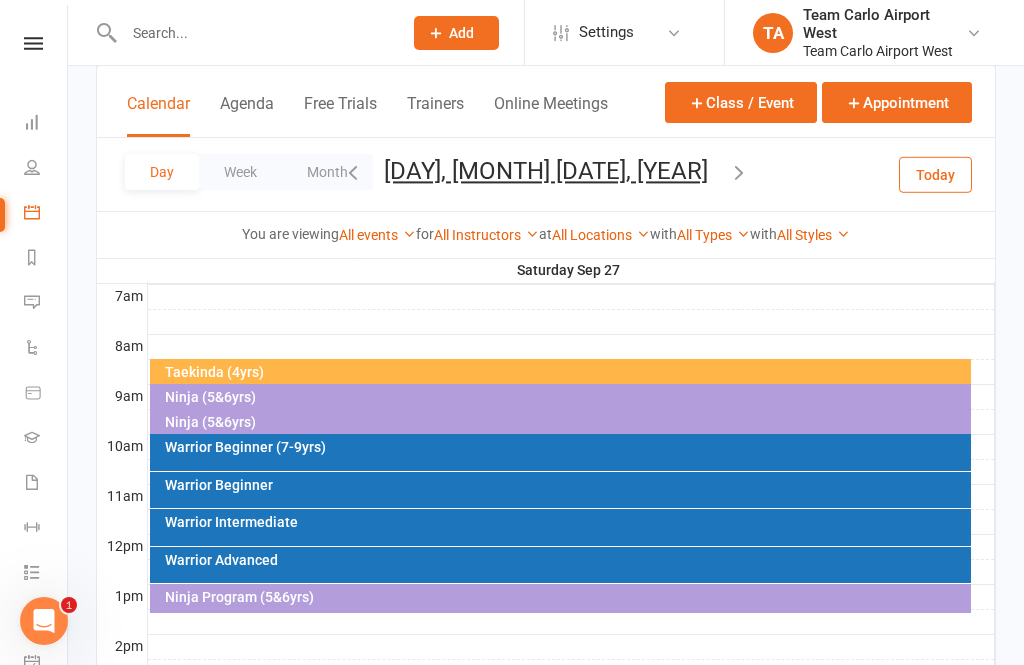 click on "[DAY], [MONTH] [DATE], [YEAR]" at bounding box center (546, 171) 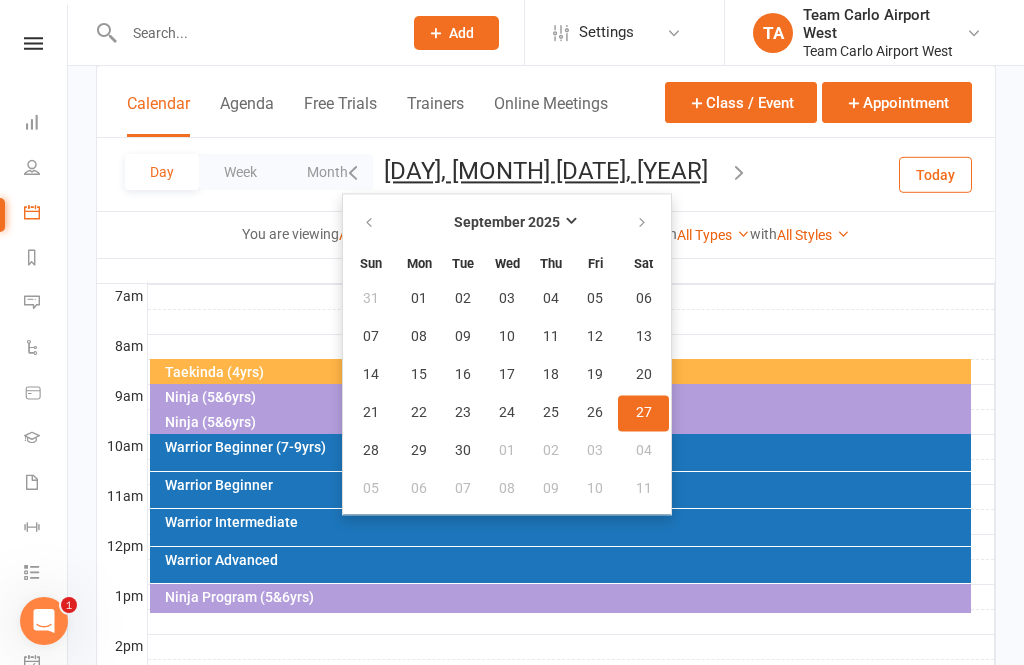 click on "04" at bounding box center (644, 451) 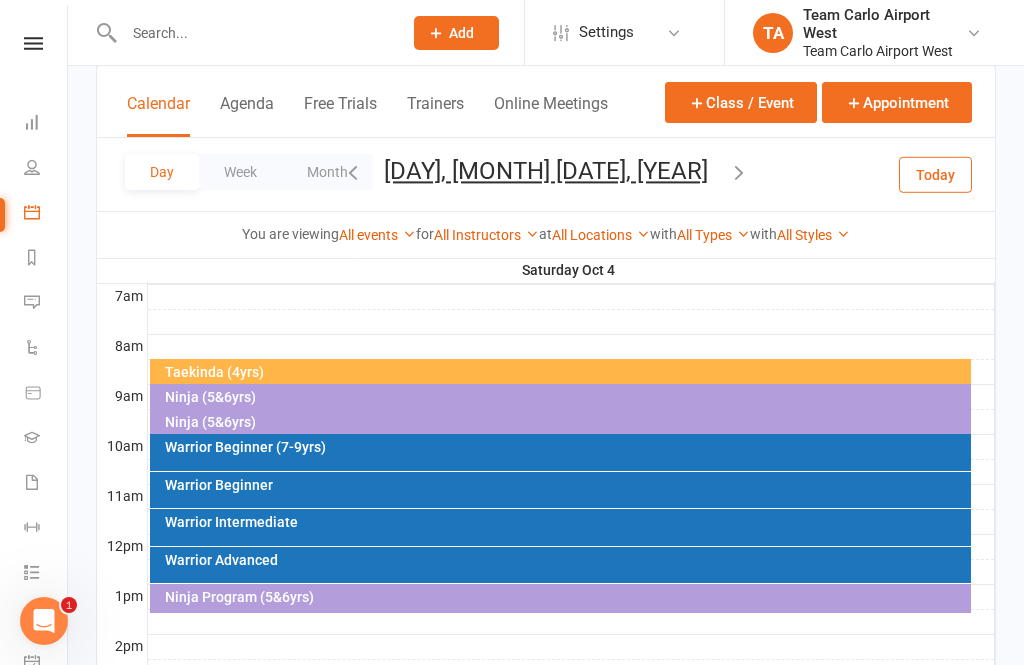 click on "[DAY], [MONTH] [DATE], [YEAR]" at bounding box center (546, 171) 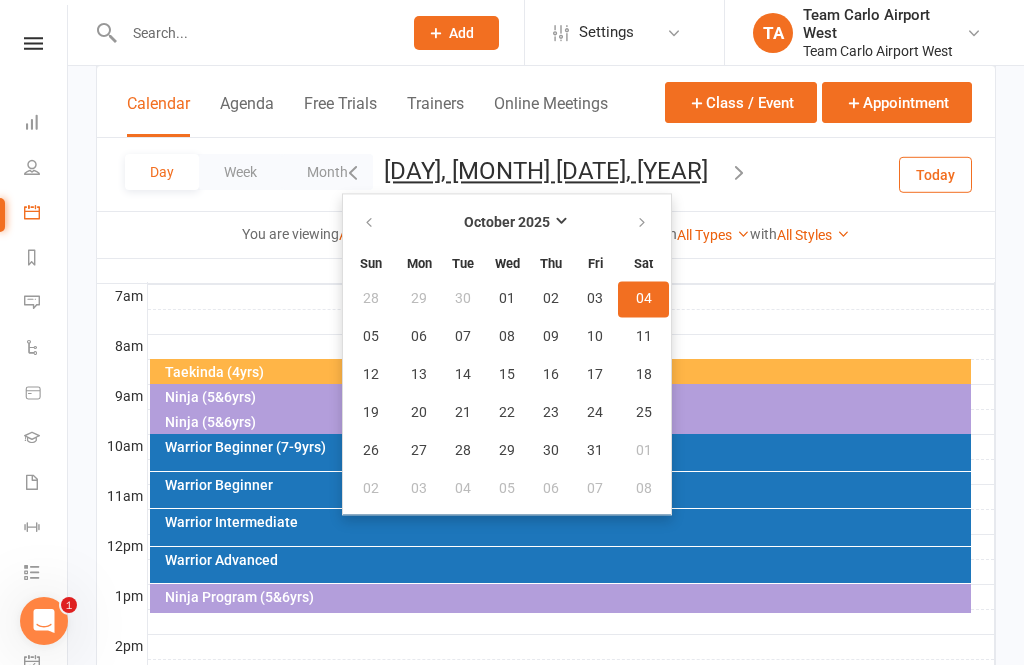click on "18" at bounding box center [644, 375] 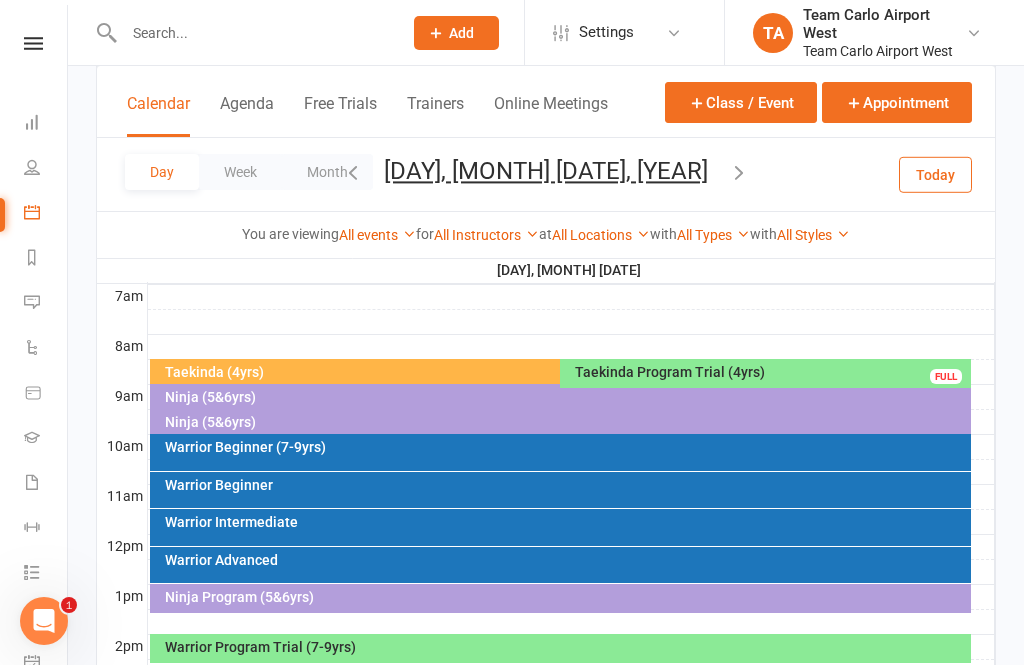 click on "[DAY], [MONTH] [DATE], [YEAR]" at bounding box center [546, 171] 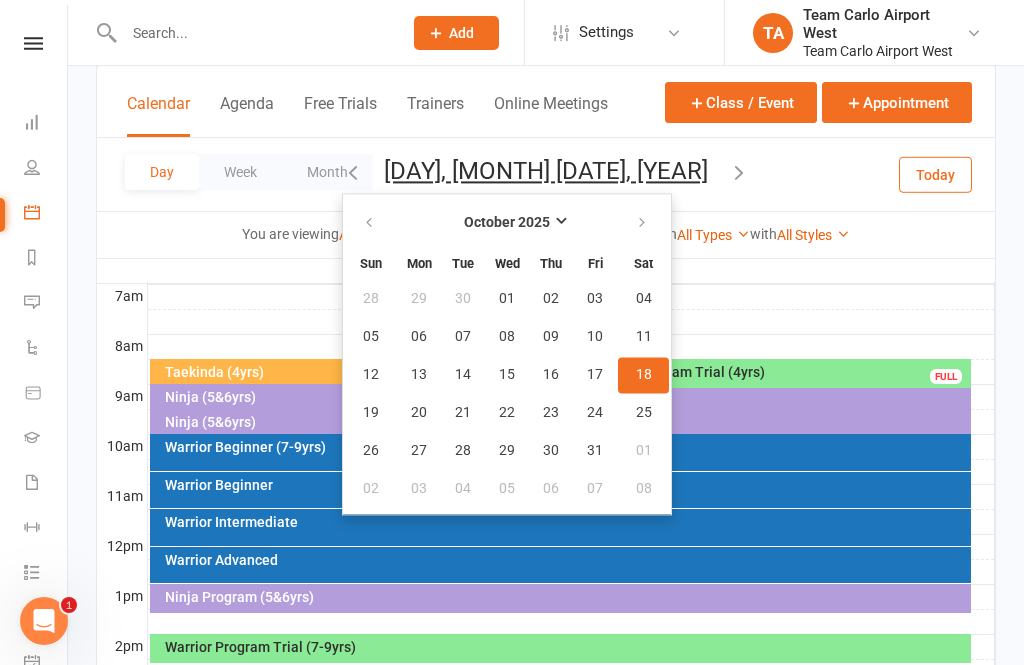 click at bounding box center [370, 223] 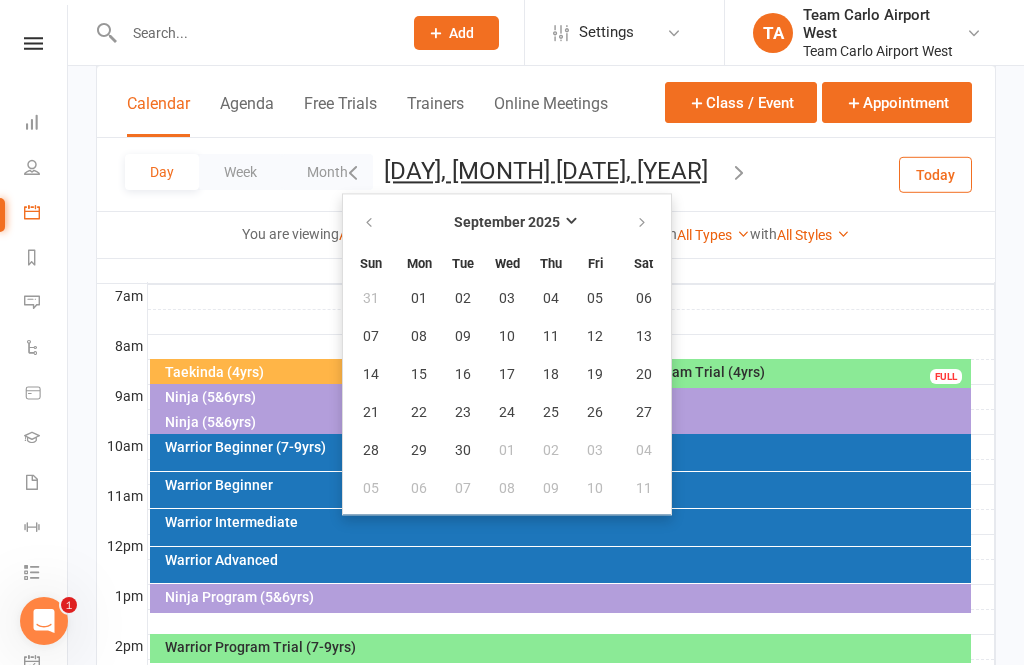 click at bounding box center [370, 223] 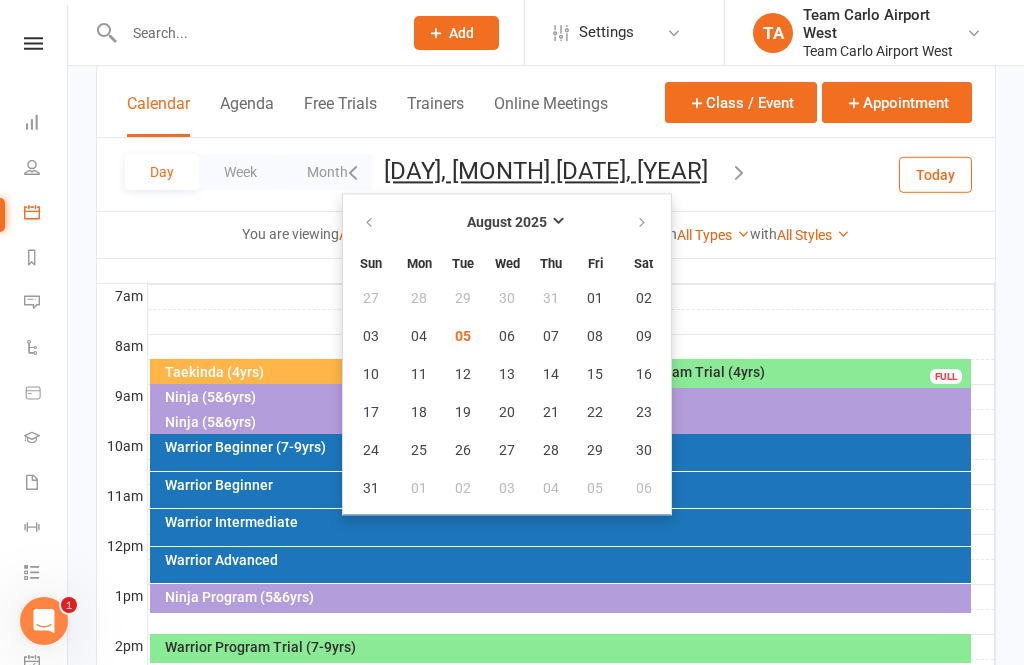 click on "05" at bounding box center (463, 337) 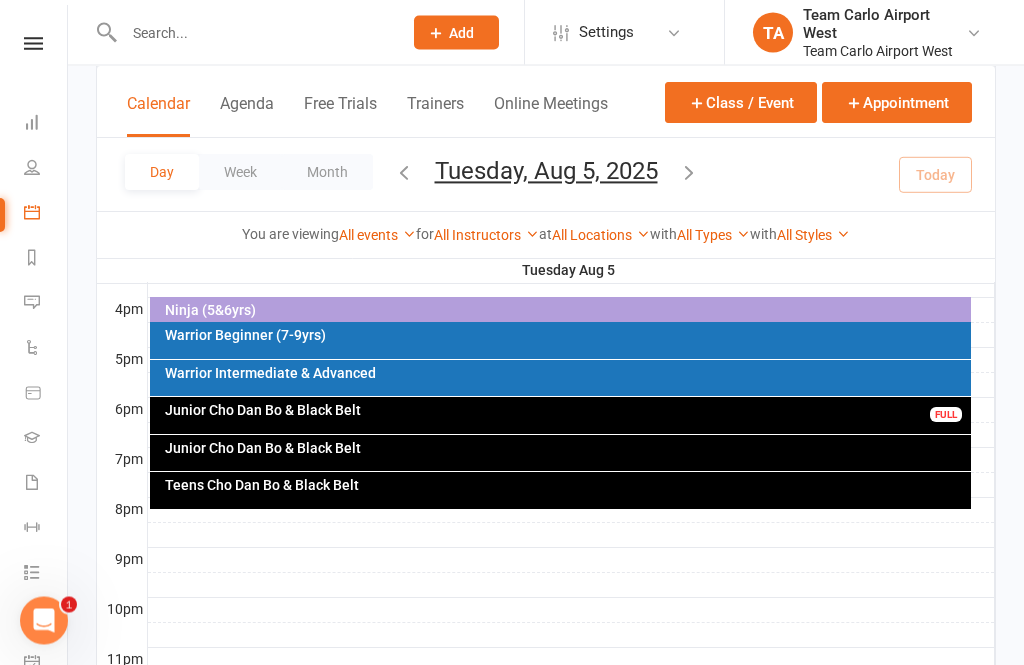 scroll, scrollTop: 853, scrollLeft: 0, axis: vertical 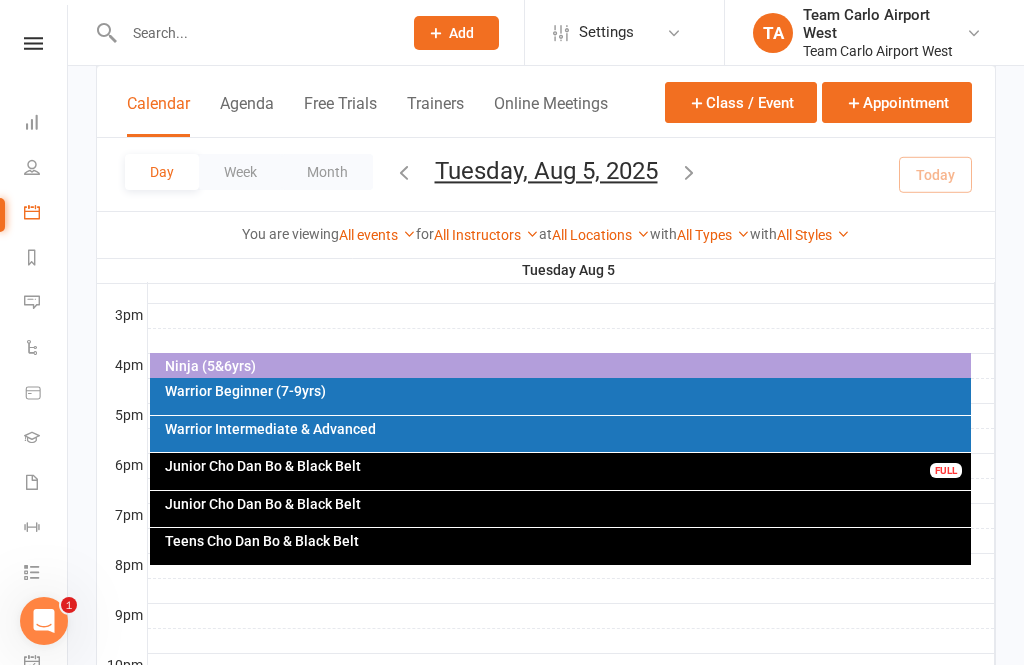 click on "Junior Cho Dan Bo & Black Belt" at bounding box center [566, 504] 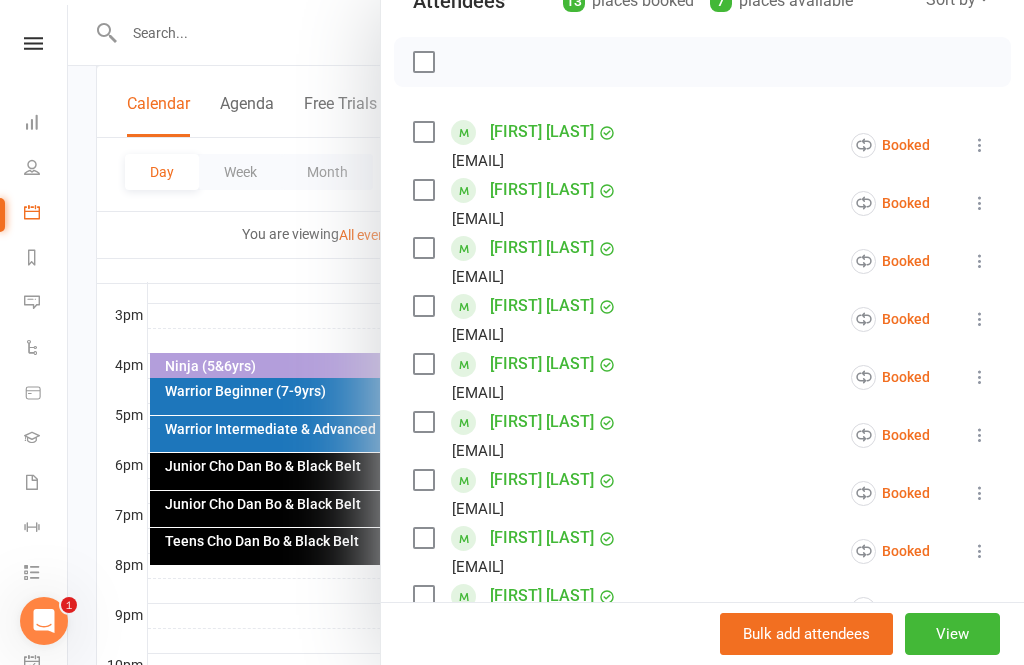 scroll, scrollTop: 255, scrollLeft: 0, axis: vertical 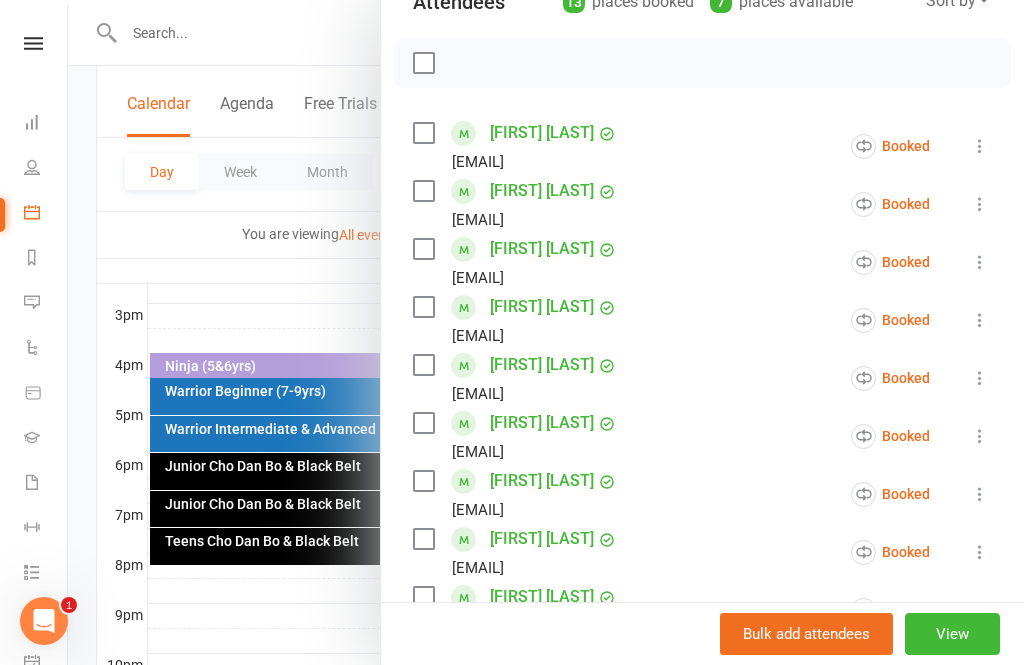 click at bounding box center [546, 332] 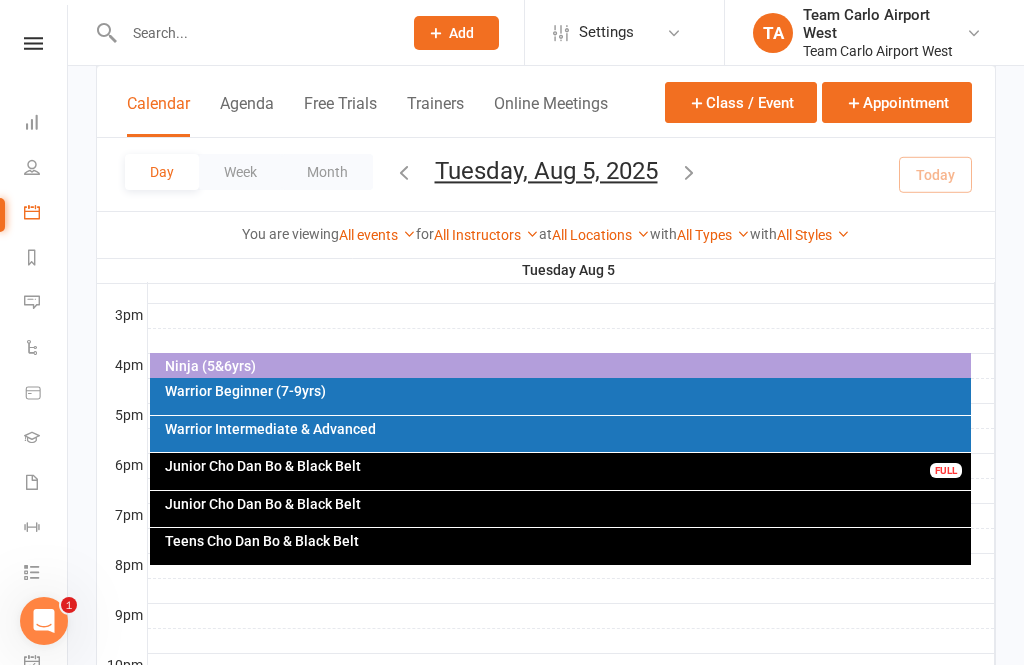 click on "Junior Cho Dan Bo & Black Belt" at bounding box center [566, 504] 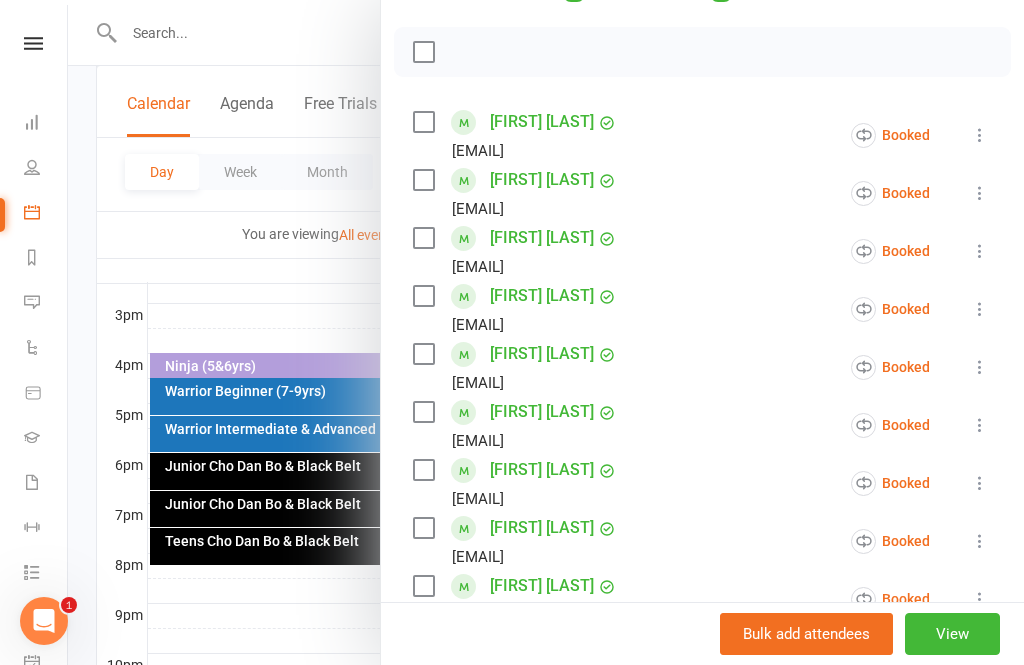 scroll, scrollTop: 603, scrollLeft: 0, axis: vertical 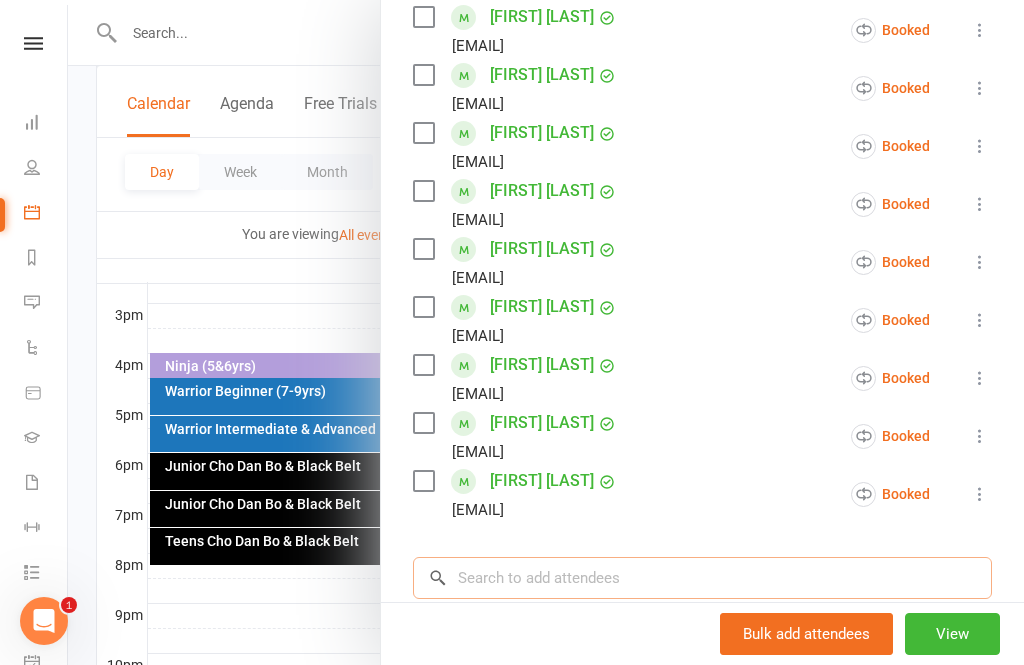 click at bounding box center (702, 578) 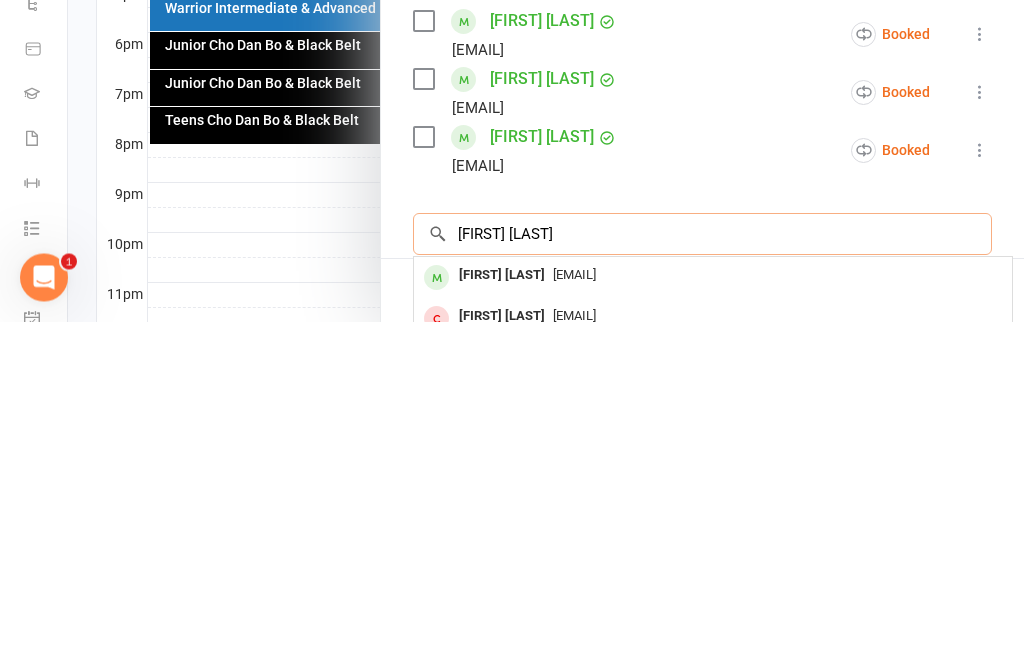 type on "[FIRST] [LAST]" 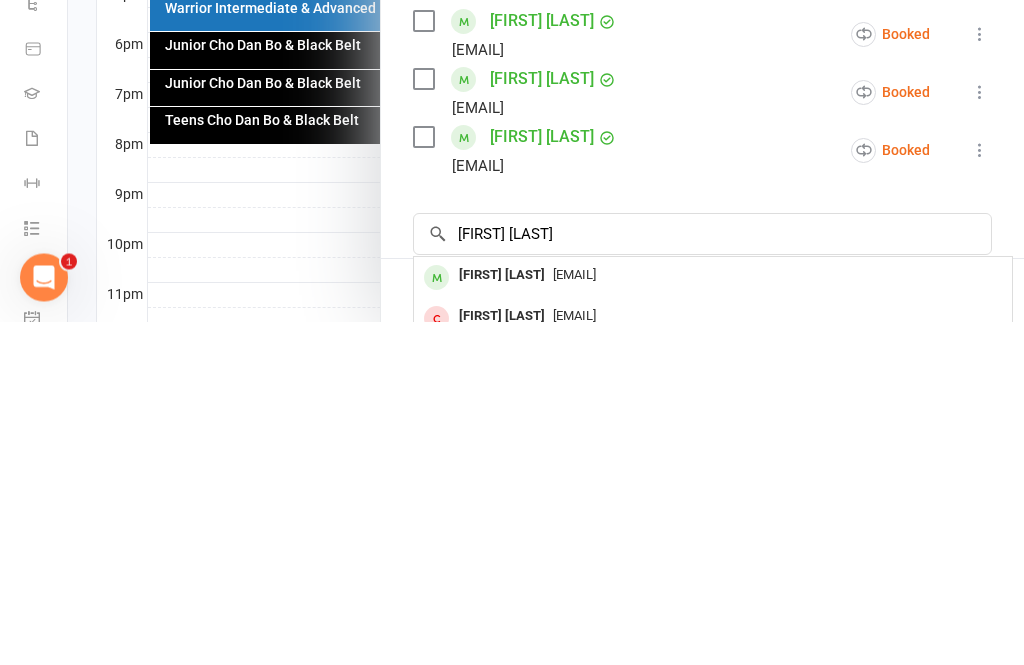 click on "[EMAIL]" at bounding box center (574, 618) 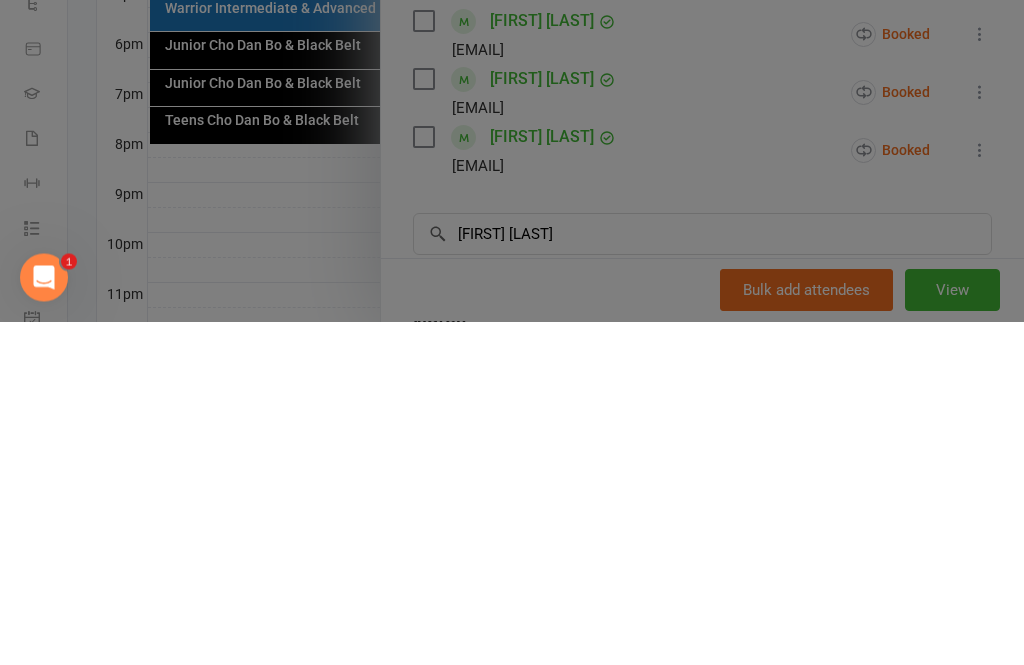 type 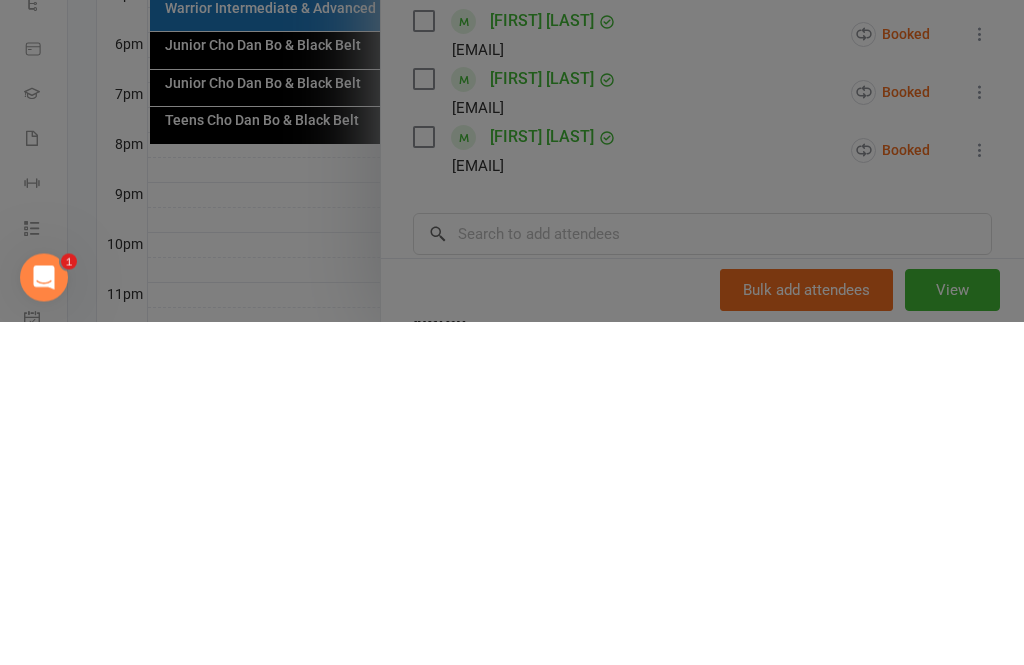 scroll, scrollTop: 935, scrollLeft: 0, axis: vertical 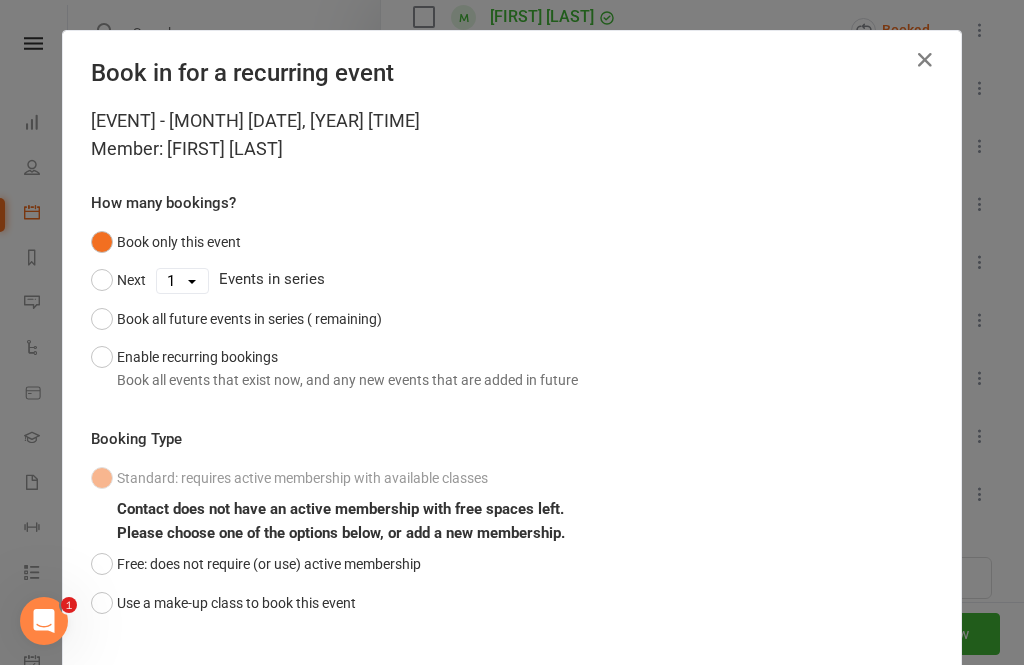 click on "Use a make-up class to book this event" at bounding box center [223, 603] 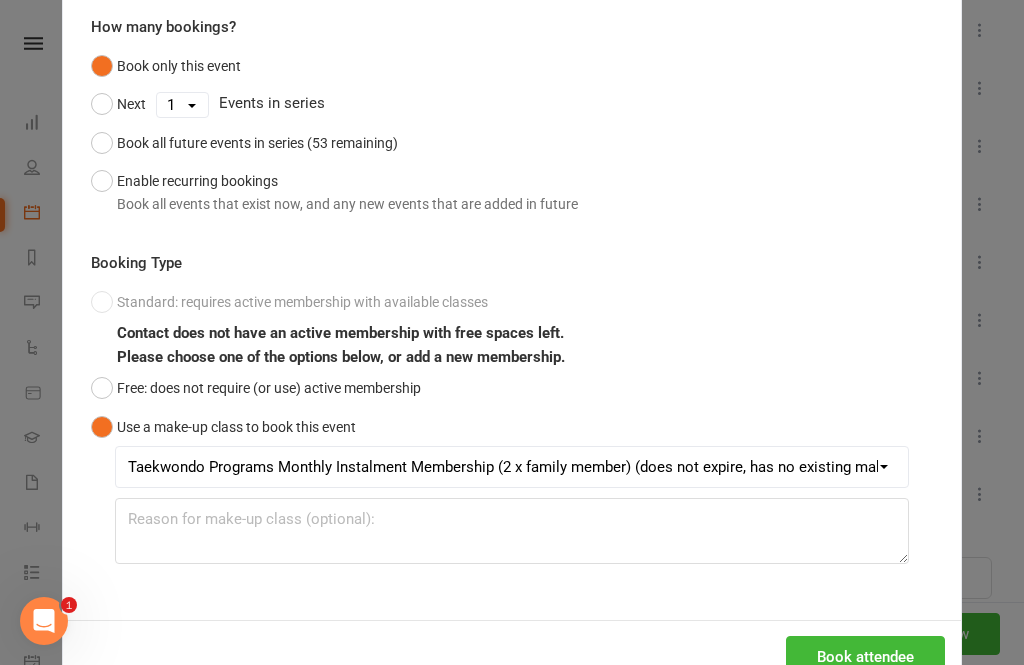 click on "Book attendee" at bounding box center (865, 657) 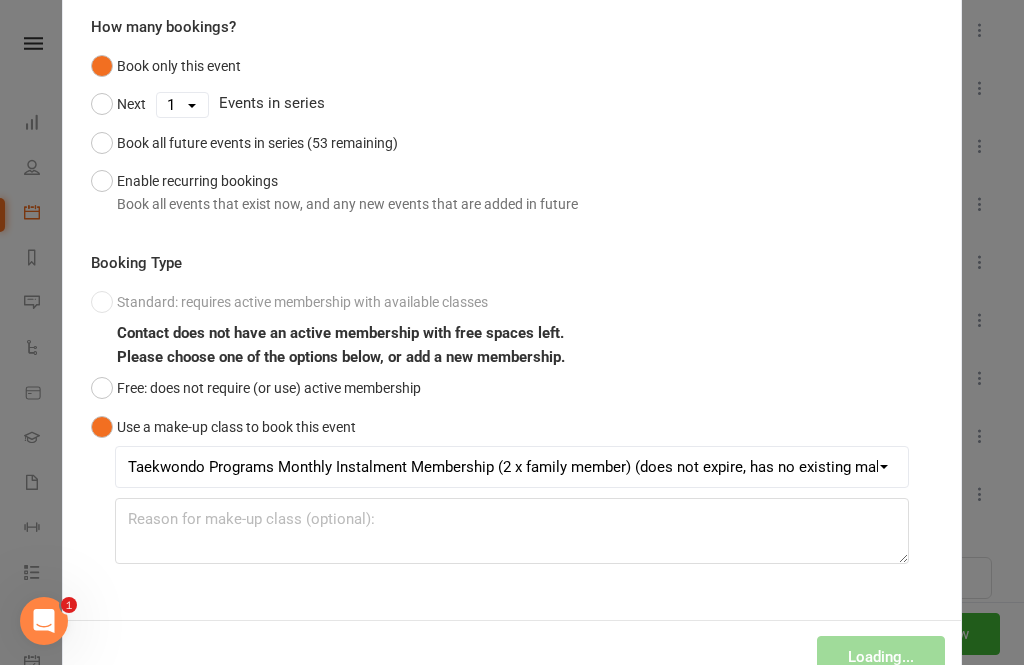 scroll, scrollTop: 175, scrollLeft: 0, axis: vertical 